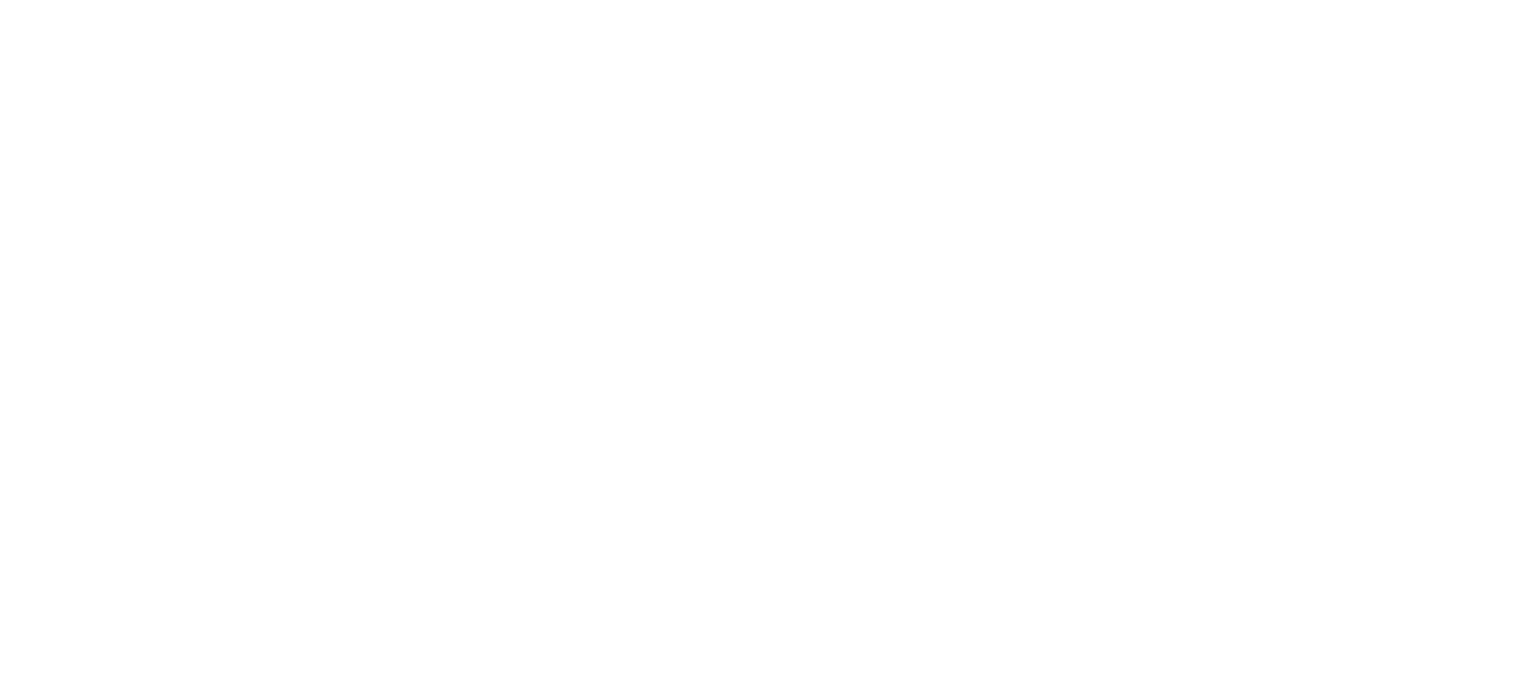 scroll, scrollTop: 0, scrollLeft: 0, axis: both 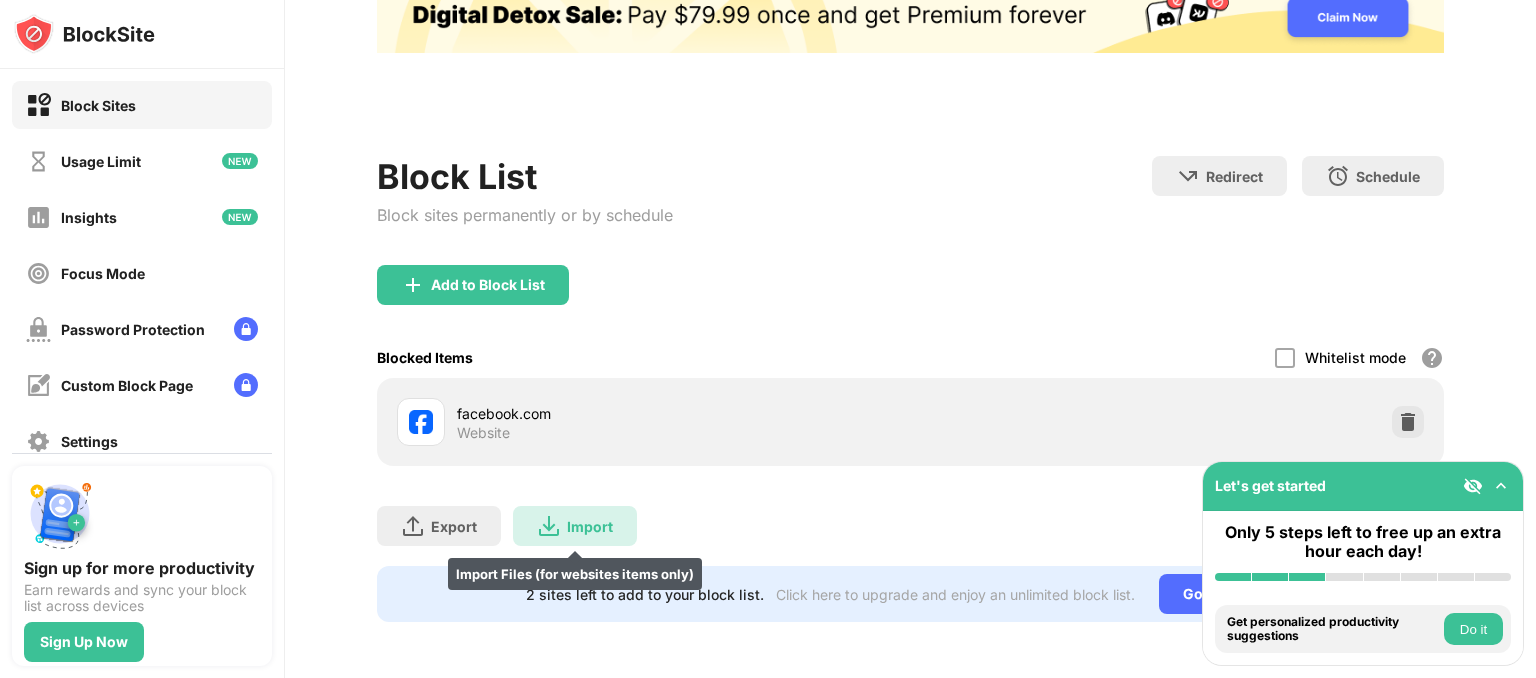 click on "Import" at bounding box center [590, 526] 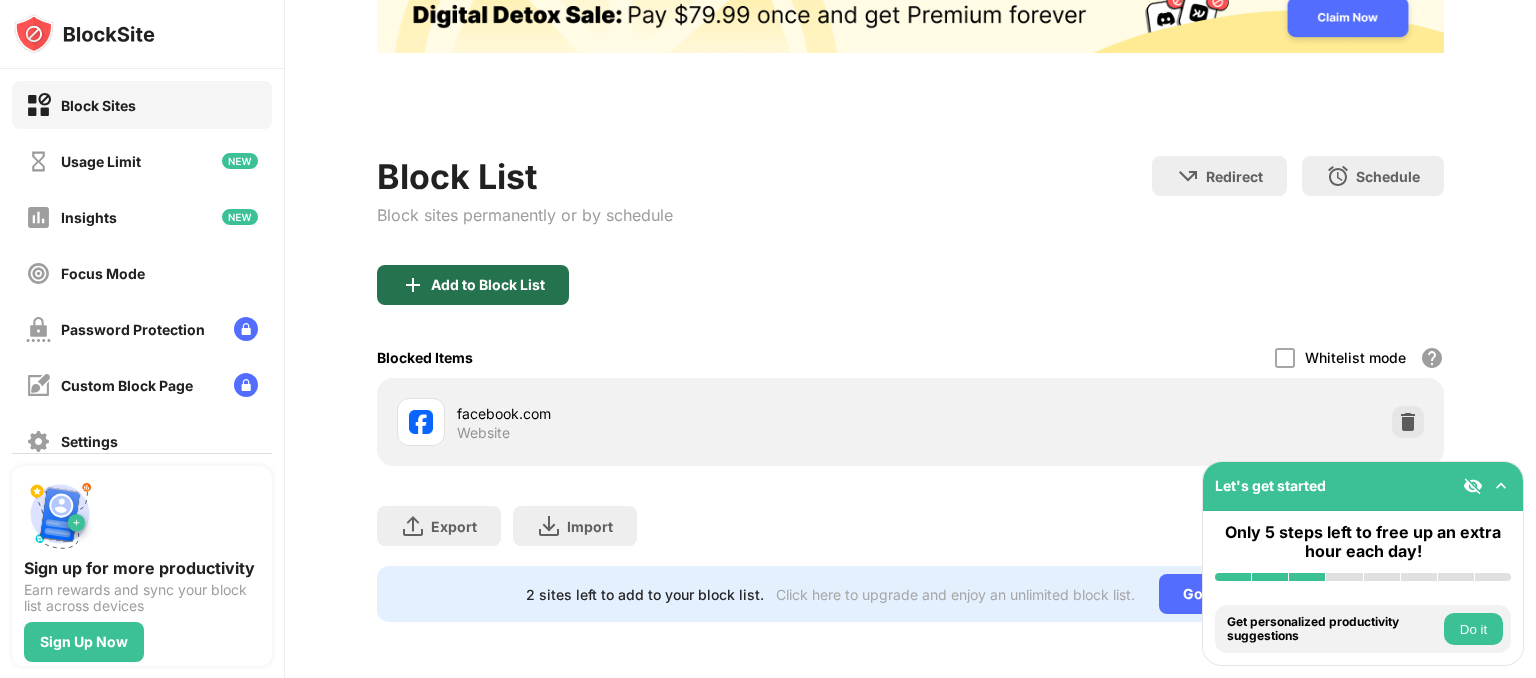 click on "Add to Block List" at bounding box center (488, 285) 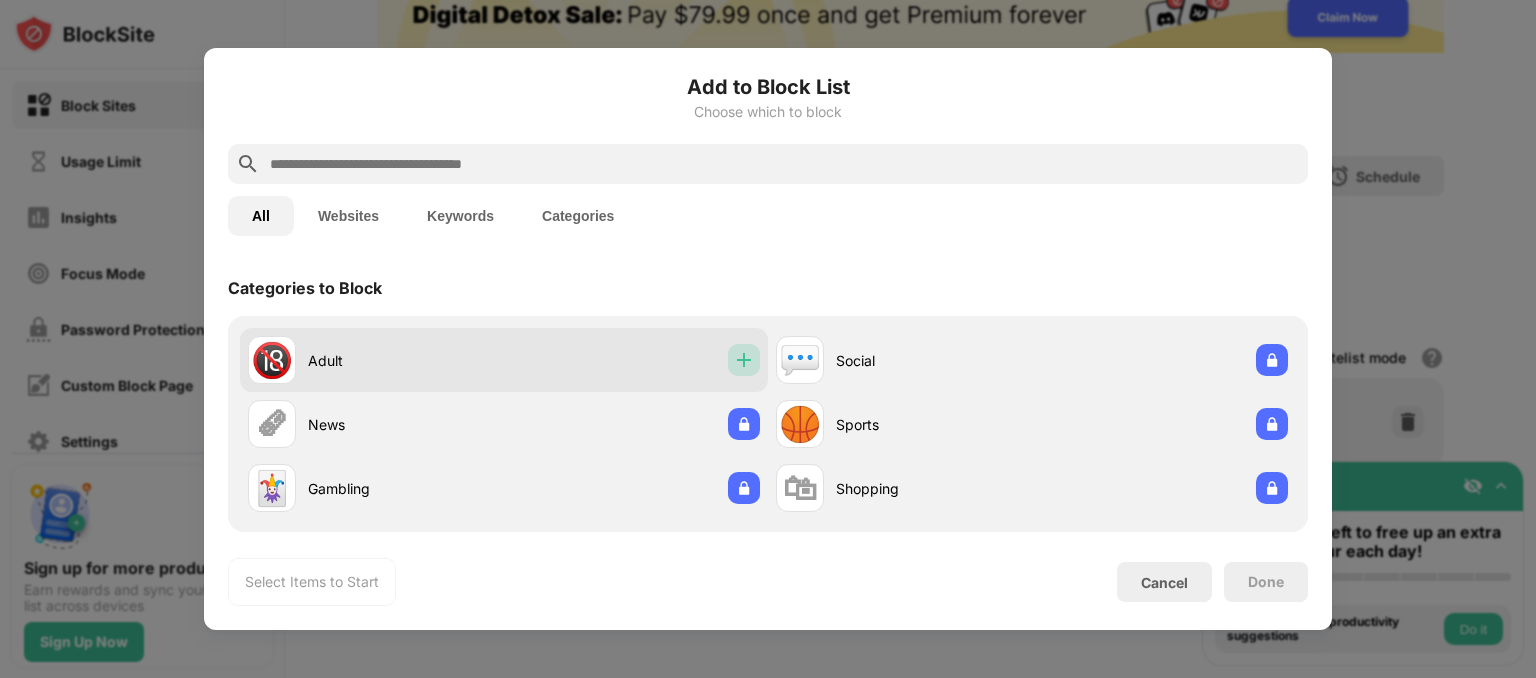 click at bounding box center [744, 360] 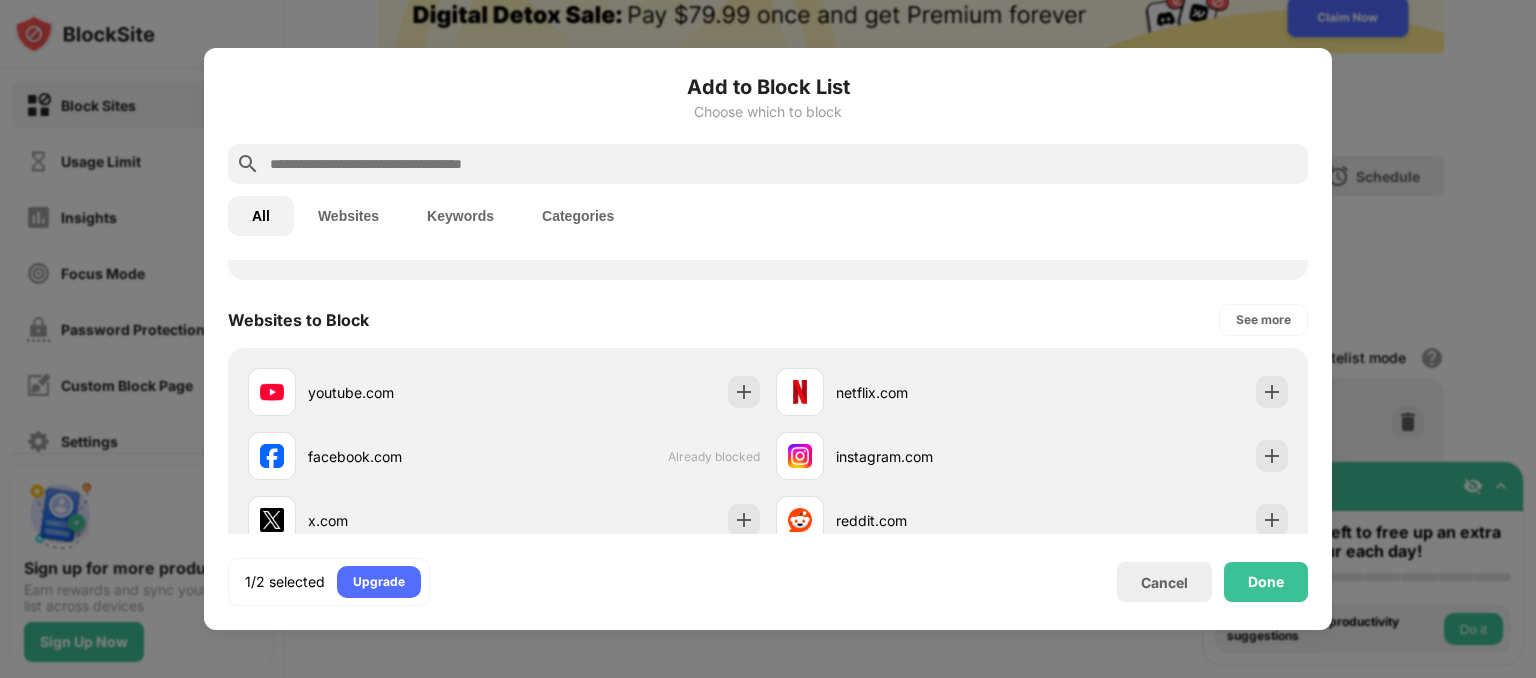 scroll, scrollTop: 255, scrollLeft: 0, axis: vertical 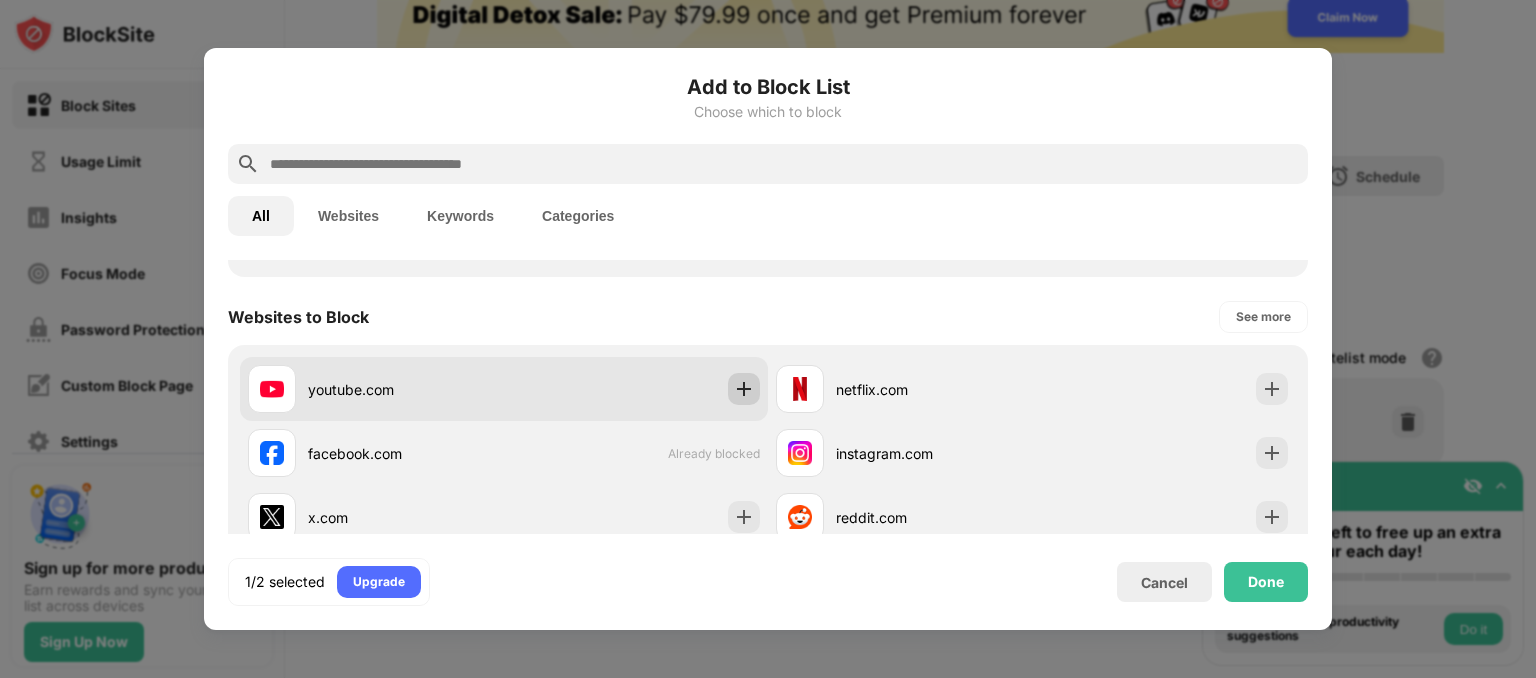 click at bounding box center [744, 389] 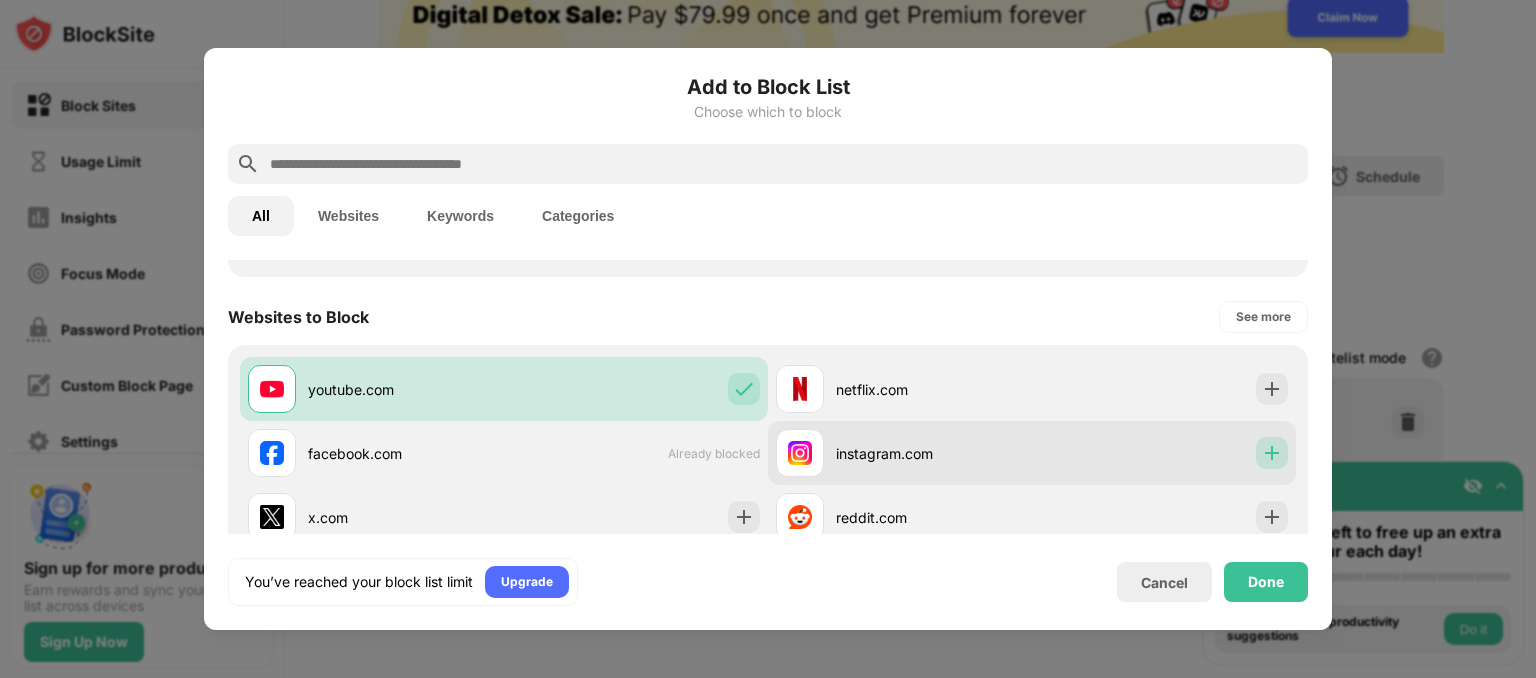 click at bounding box center [1272, 453] 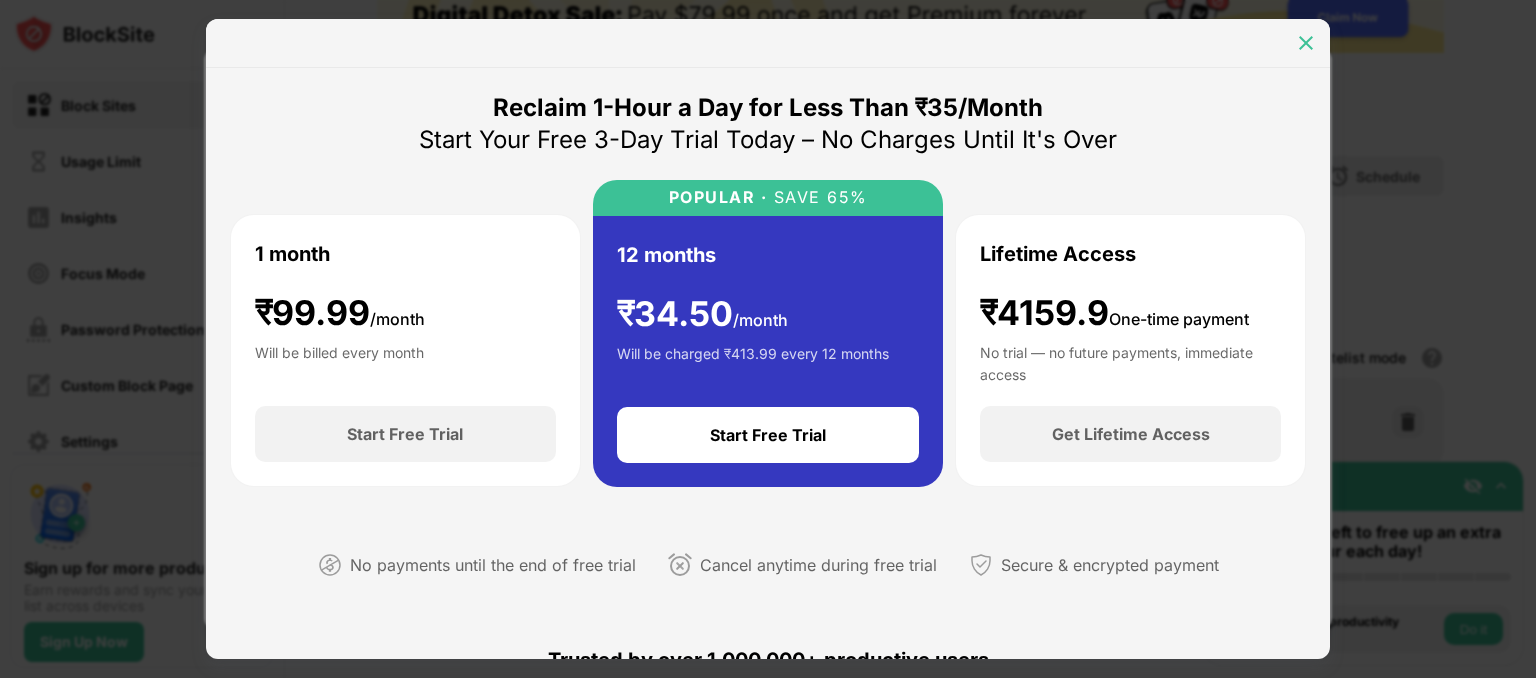 click at bounding box center (1306, 43) 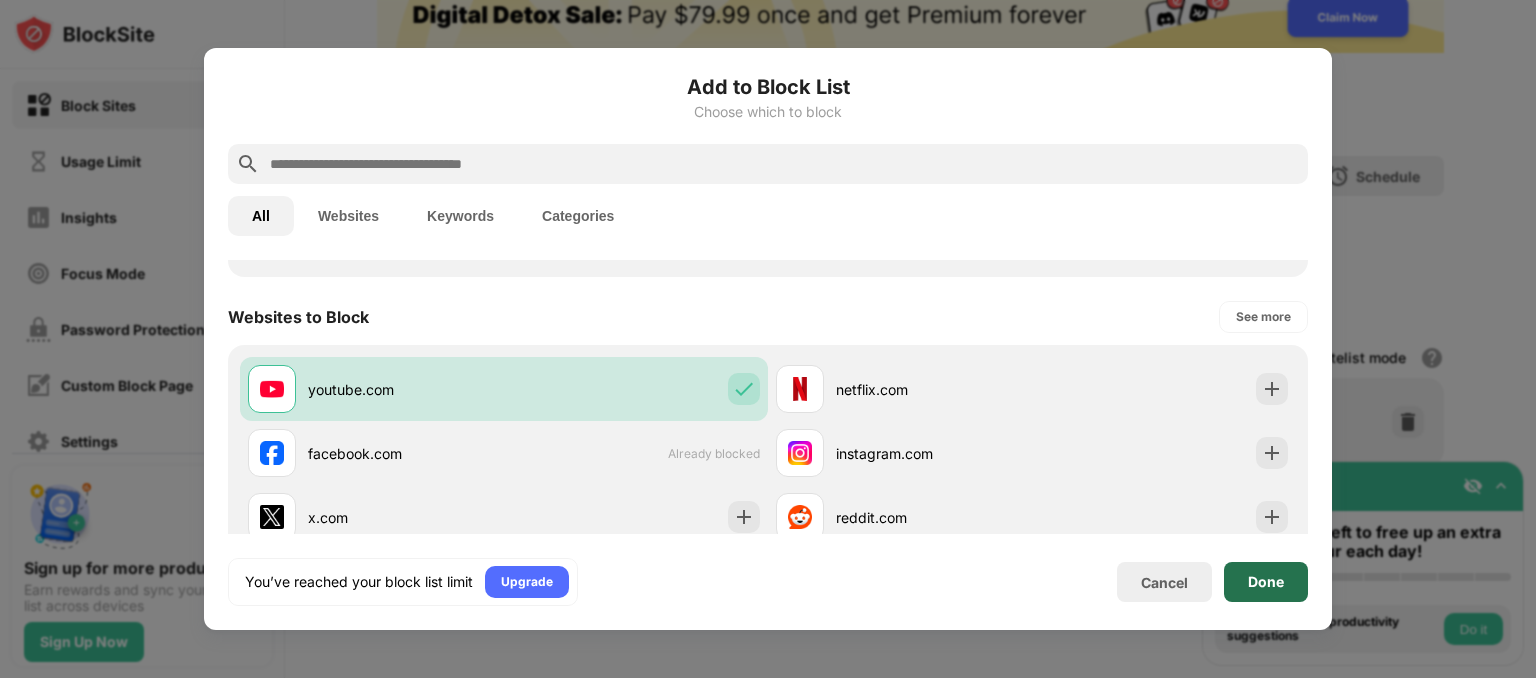 click on "Done" at bounding box center (1266, 582) 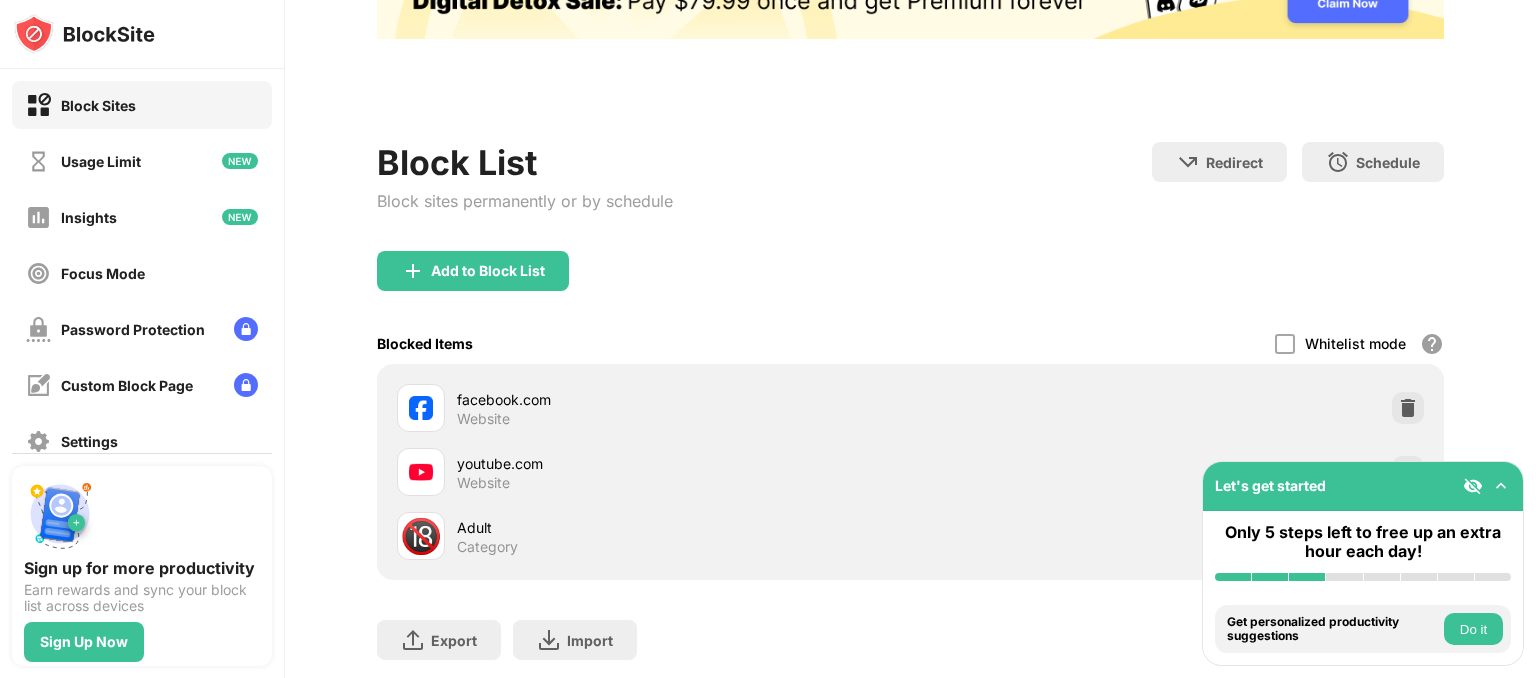 scroll, scrollTop: 287, scrollLeft: 0, axis: vertical 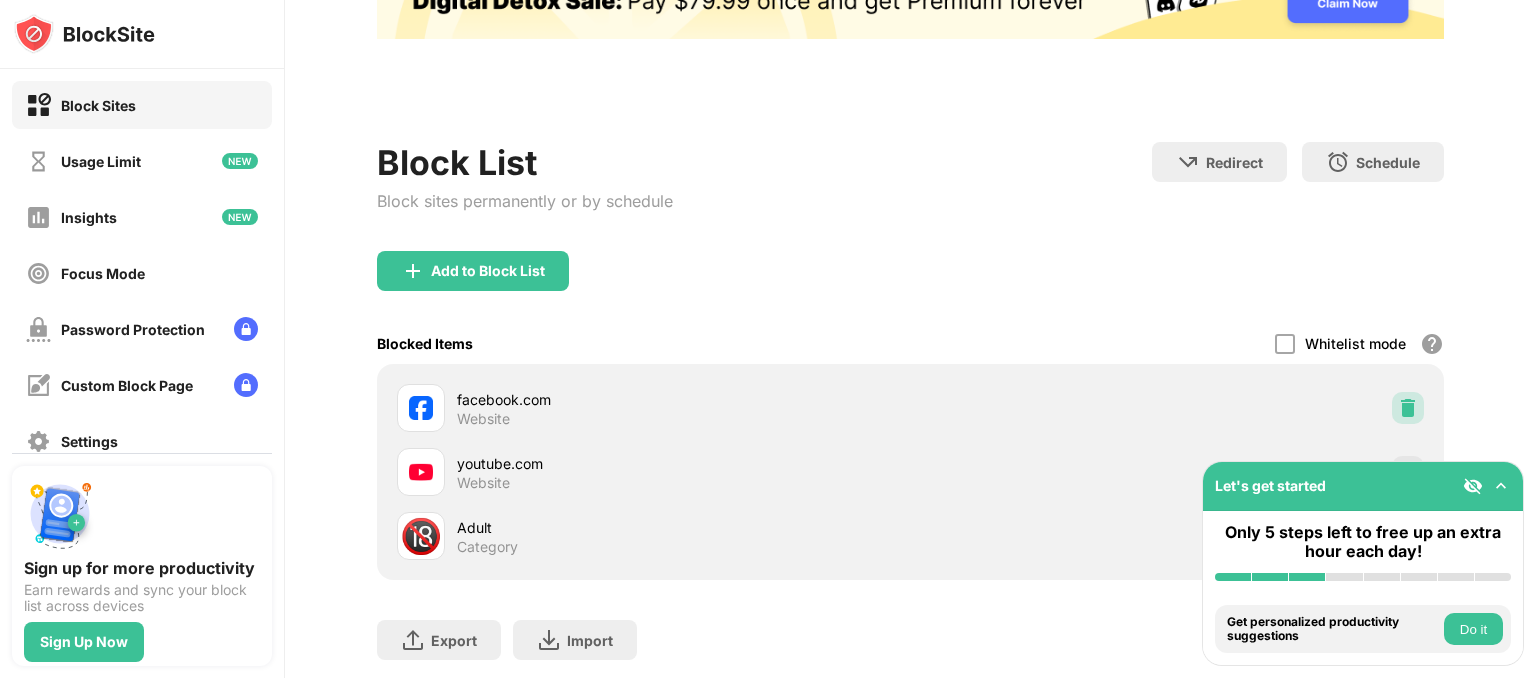 click at bounding box center (1408, 408) 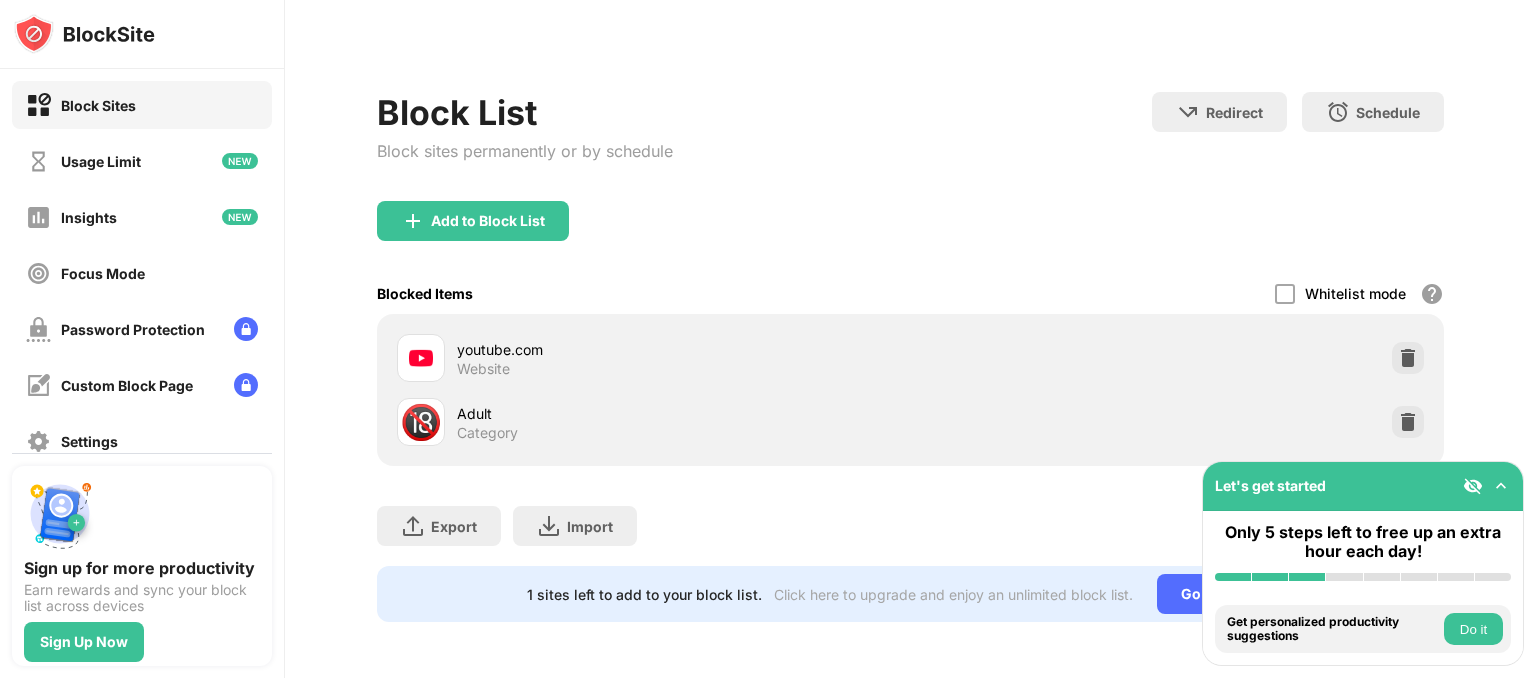 scroll, scrollTop: 96, scrollLeft: 0, axis: vertical 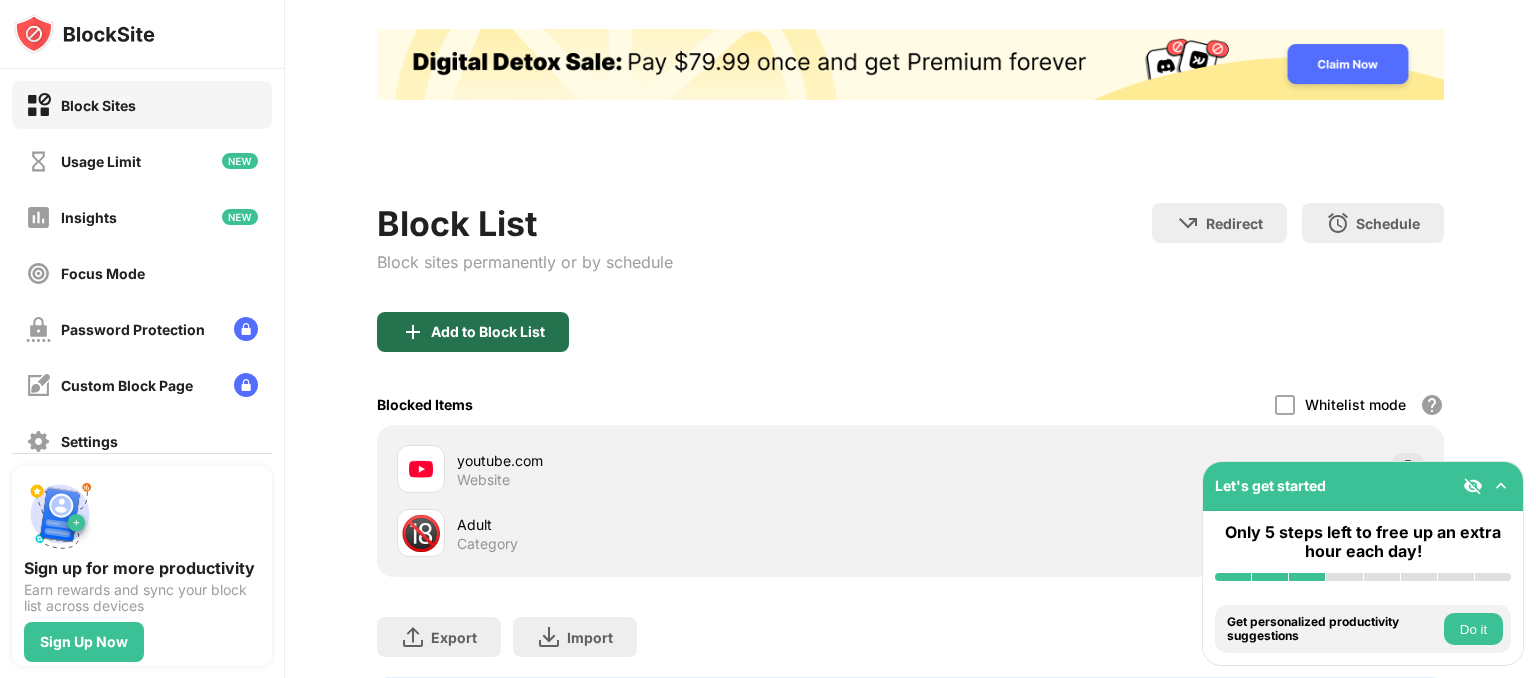 click on "Add to Block List" at bounding box center (488, 332) 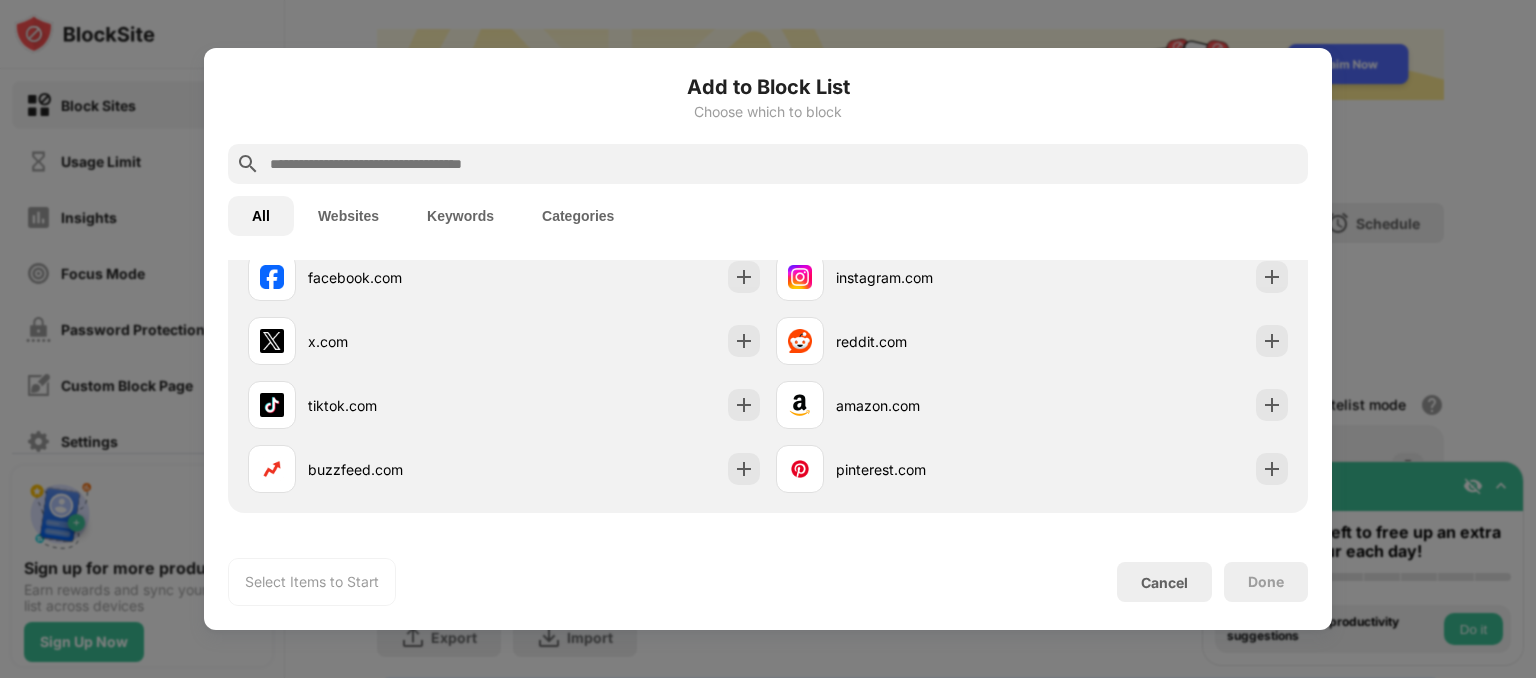 scroll, scrollTop: 428, scrollLeft: 0, axis: vertical 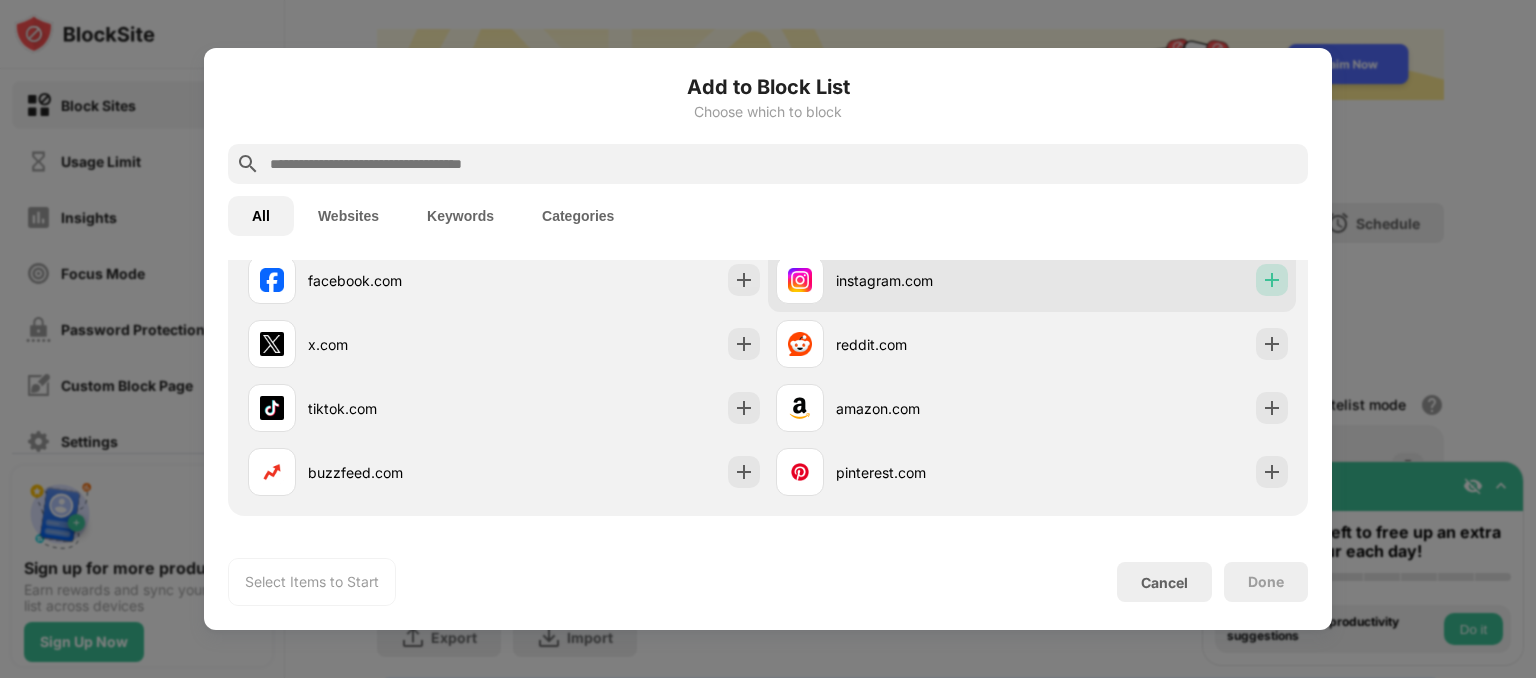 click at bounding box center [1272, 280] 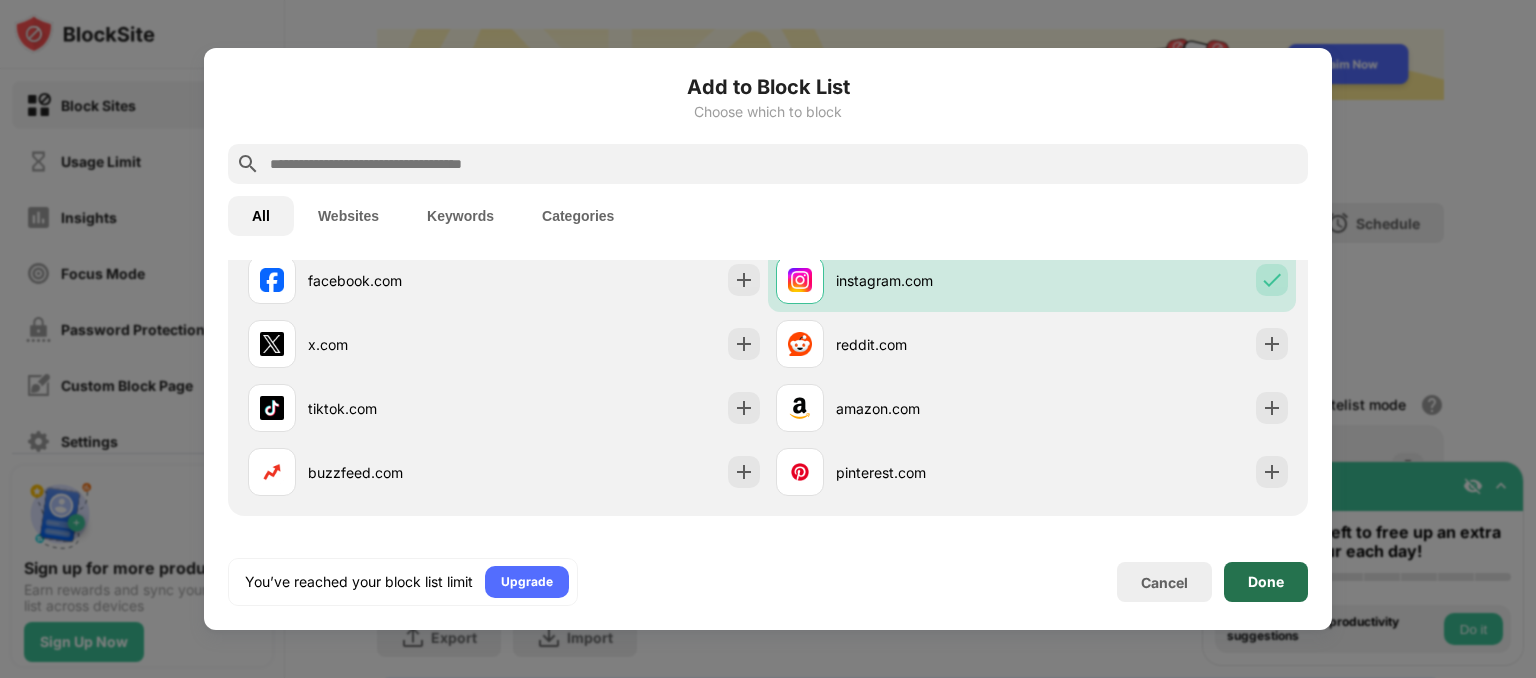 click on "Done" at bounding box center [1266, 582] 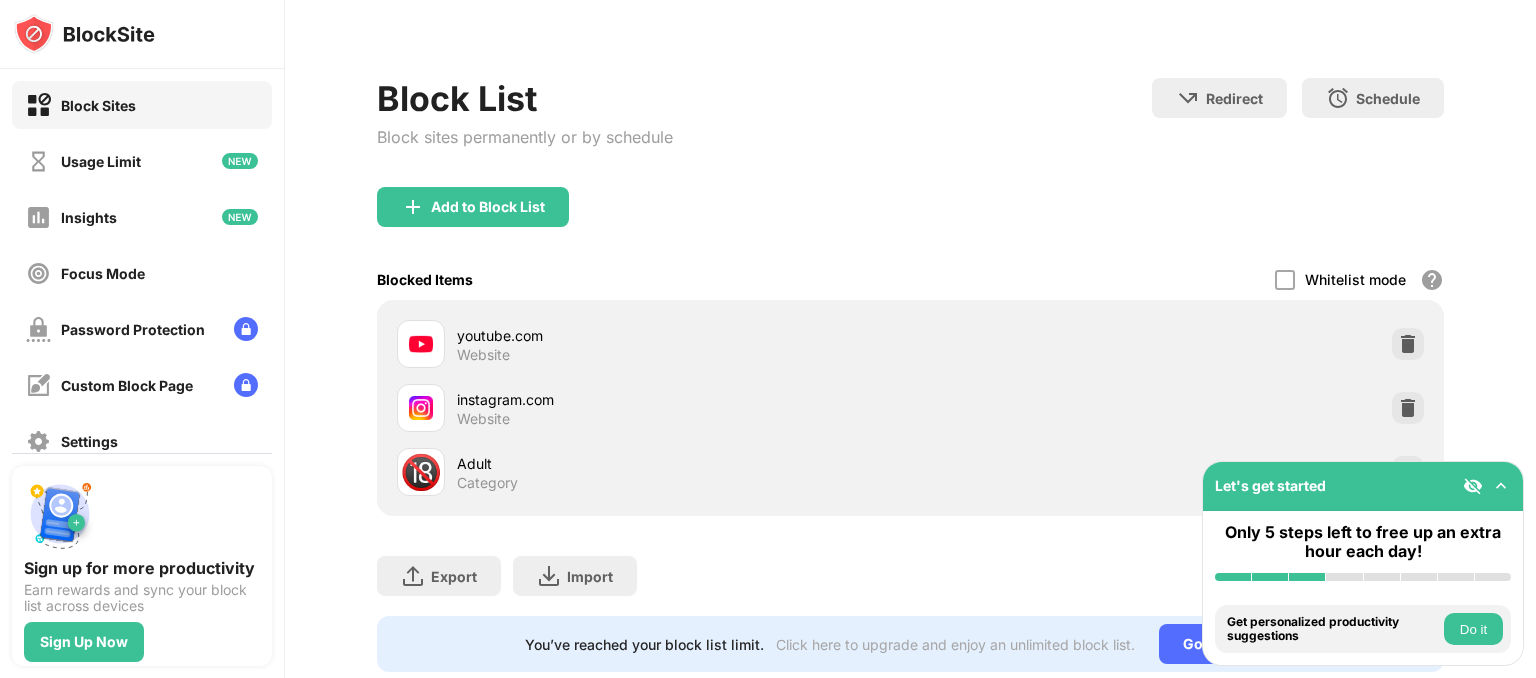 scroll, scrollTop: 228, scrollLeft: 0, axis: vertical 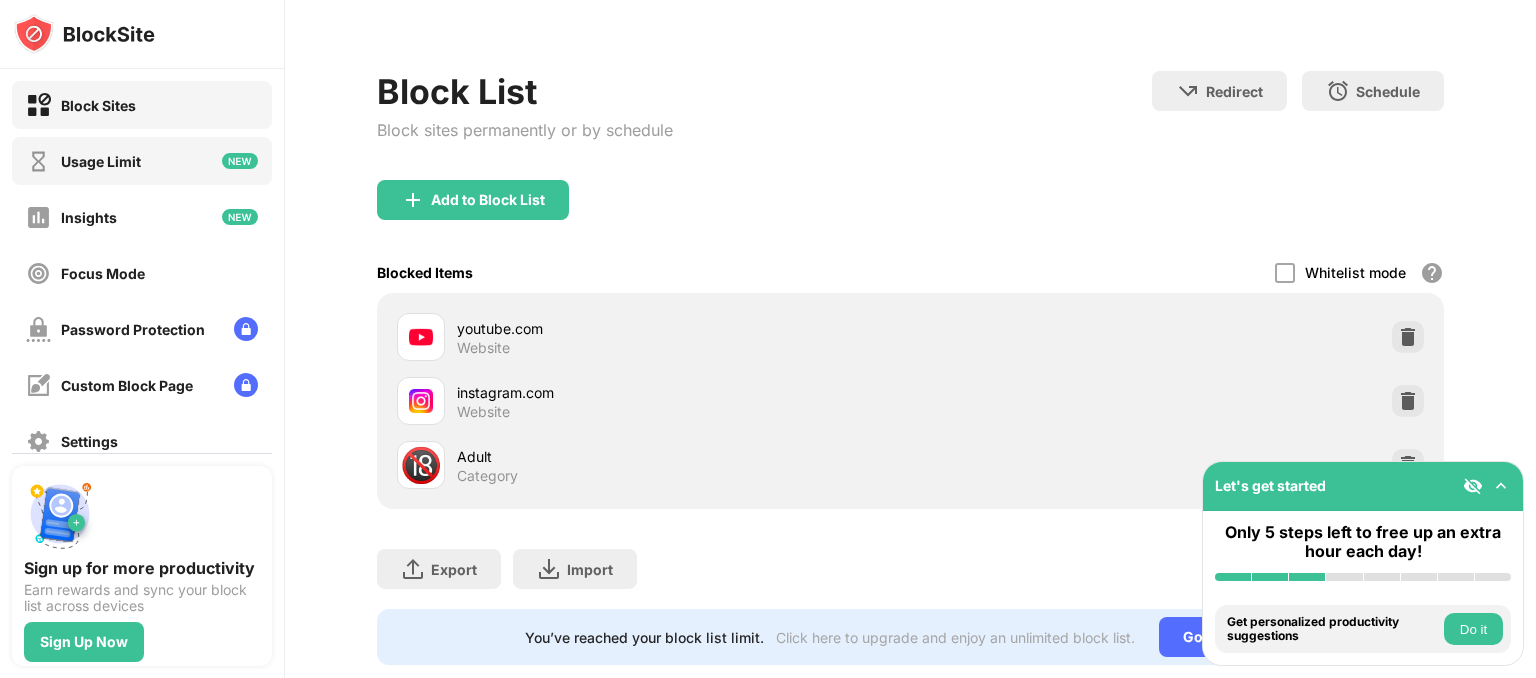 click on "Usage Limit" at bounding box center [142, 161] 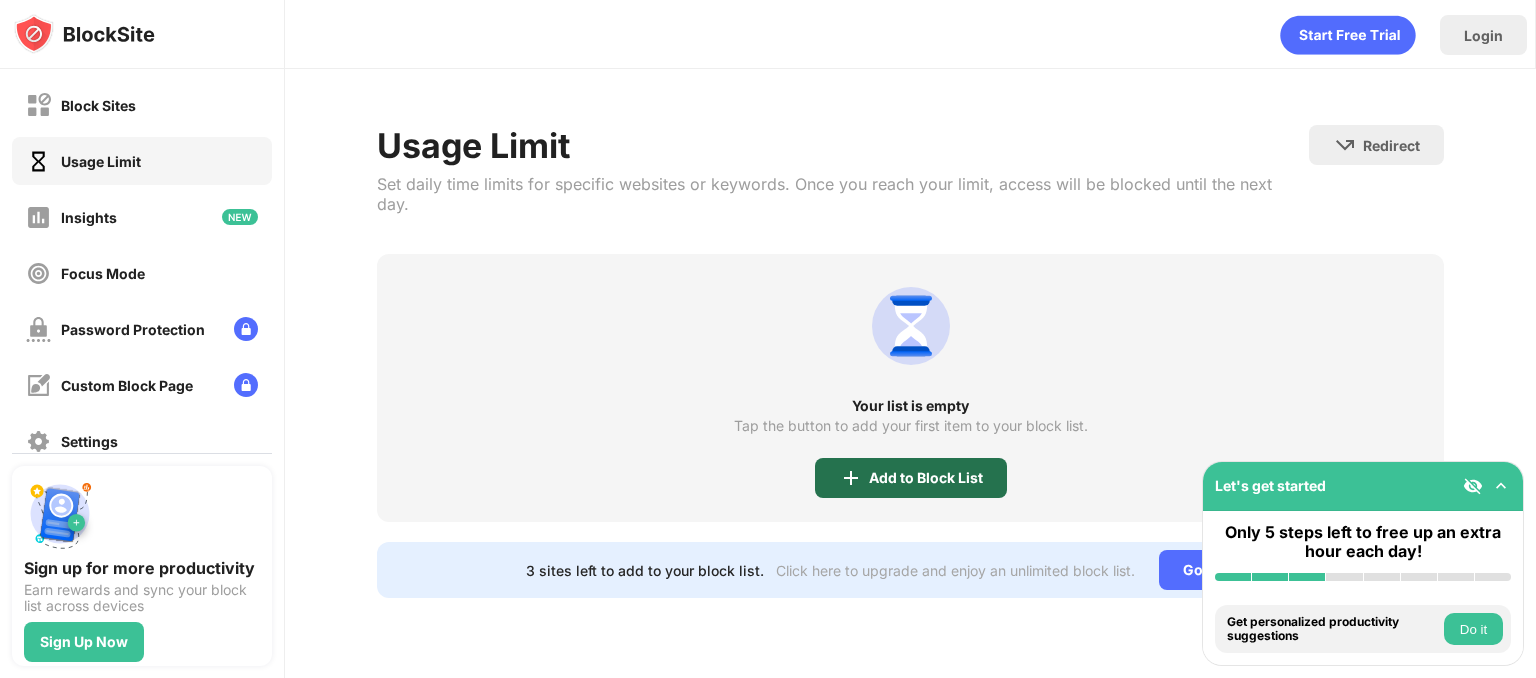 click on "Add to Block List" at bounding box center [911, 478] 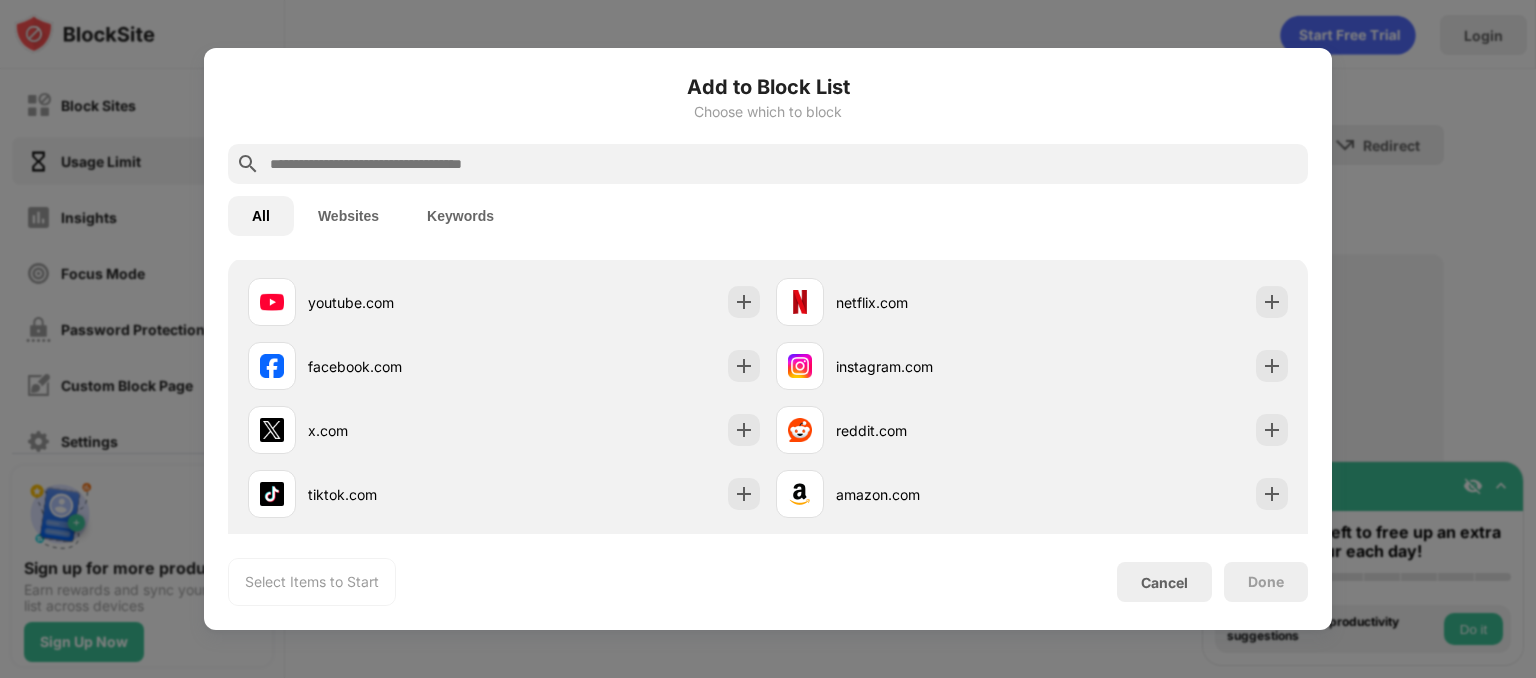 scroll, scrollTop: 0, scrollLeft: 0, axis: both 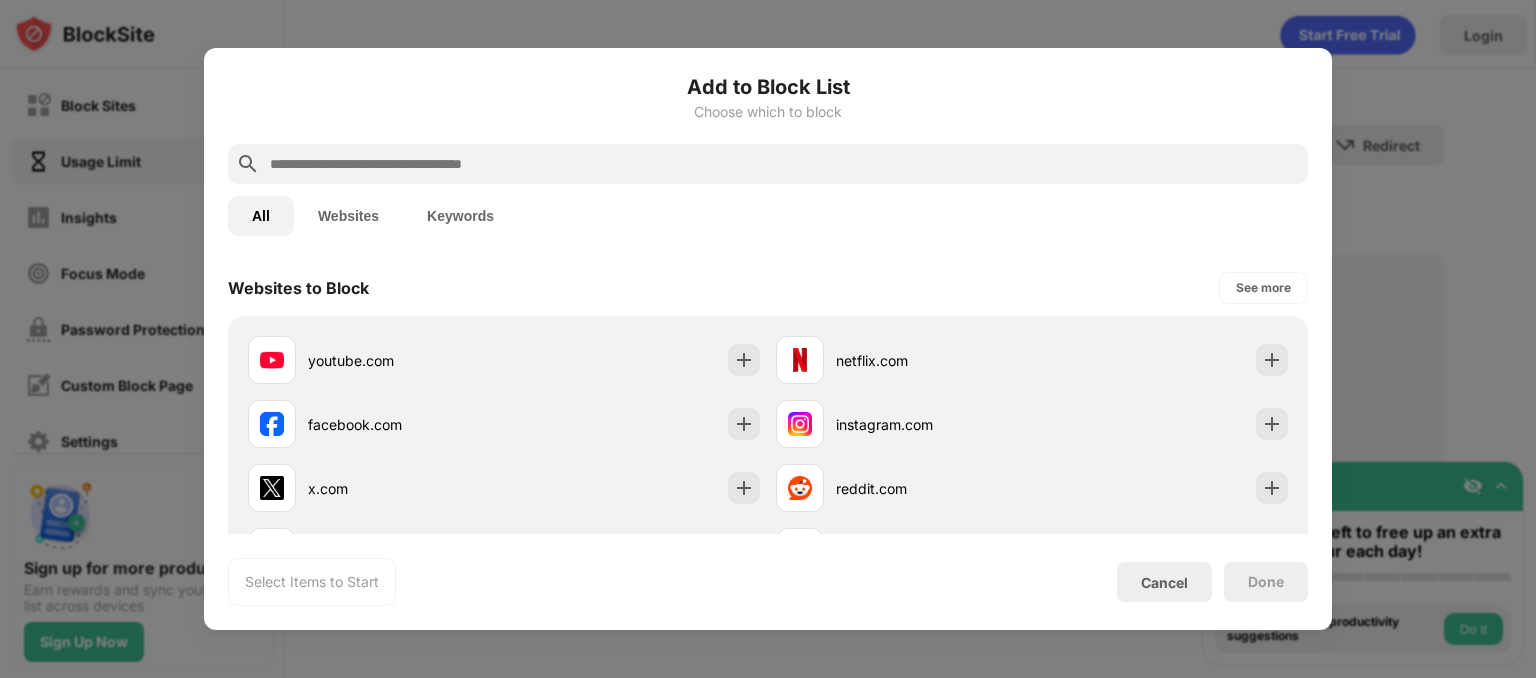 click at bounding box center (768, 339) 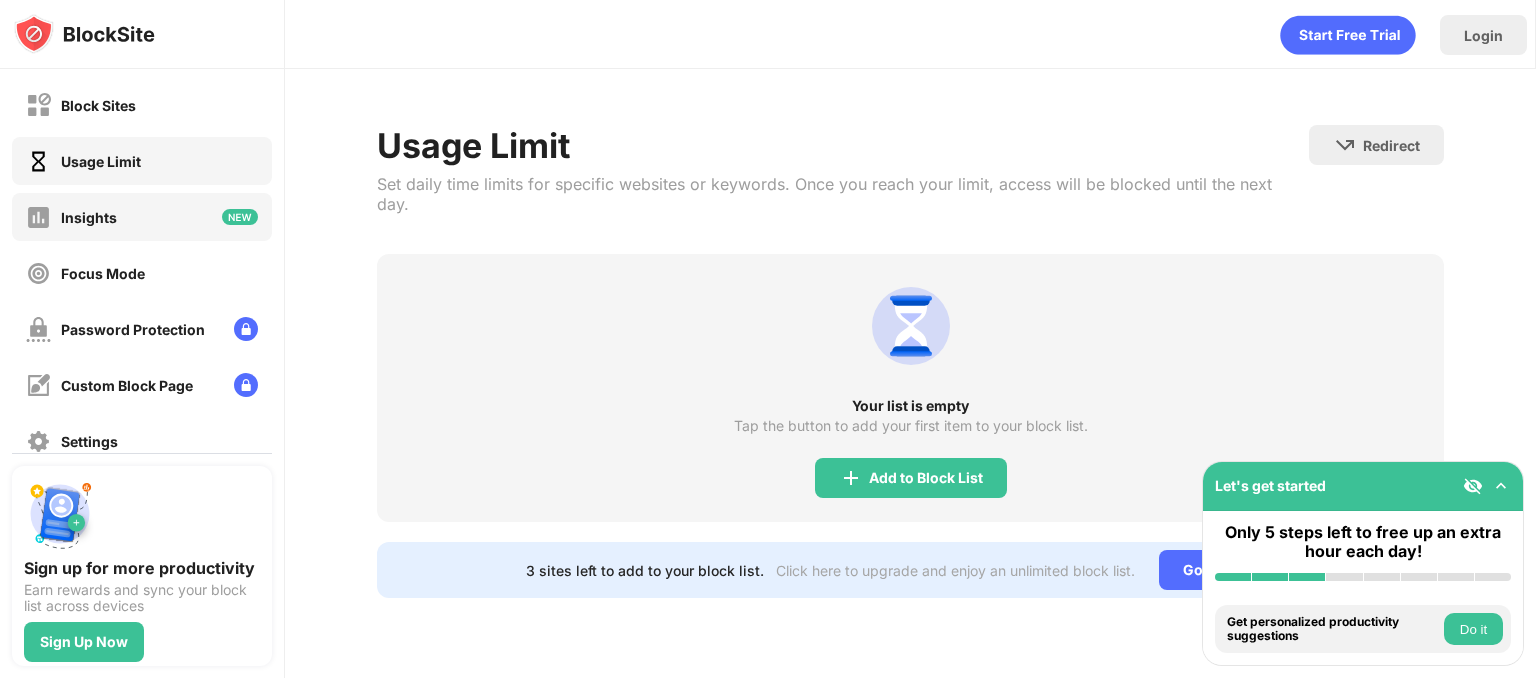 click on "Insights" at bounding box center (142, 217) 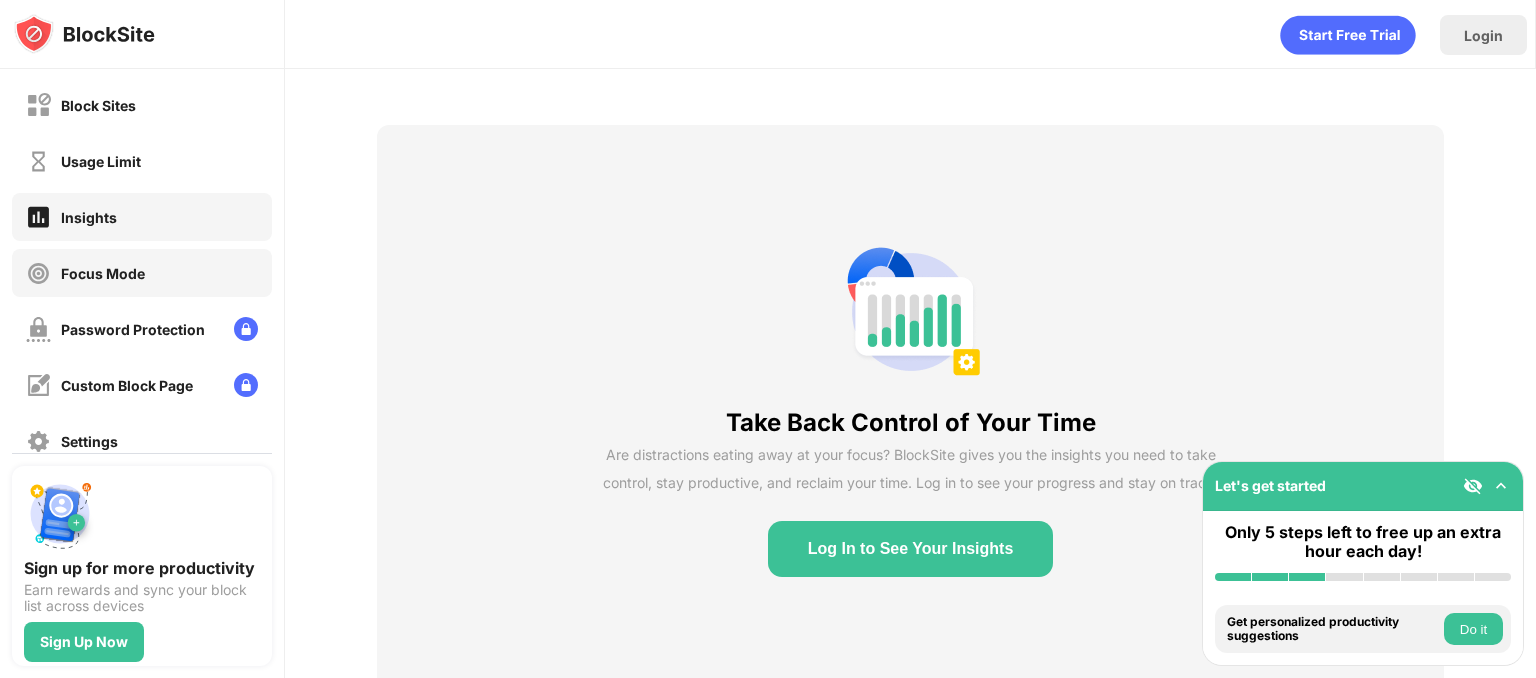 click on "Focus Mode" at bounding box center (142, 273) 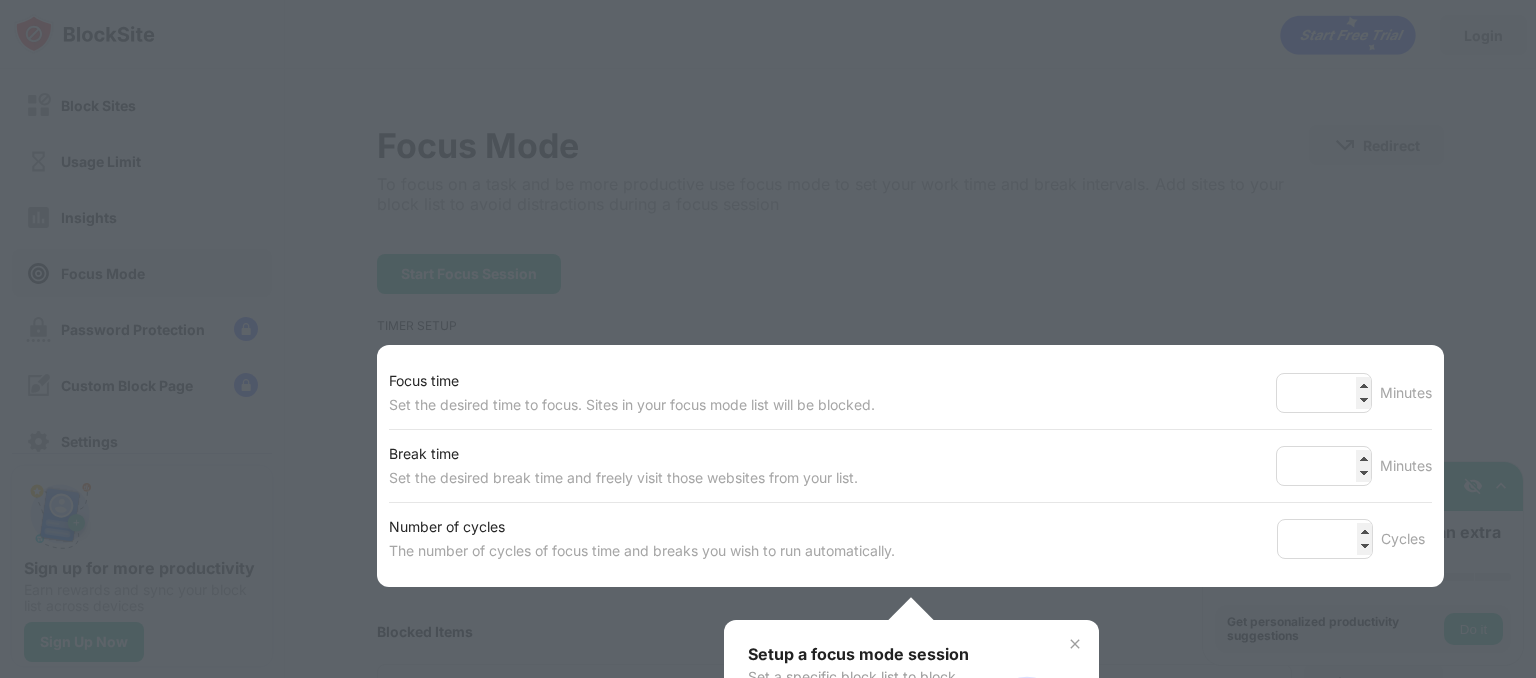 click at bounding box center [768, 339] 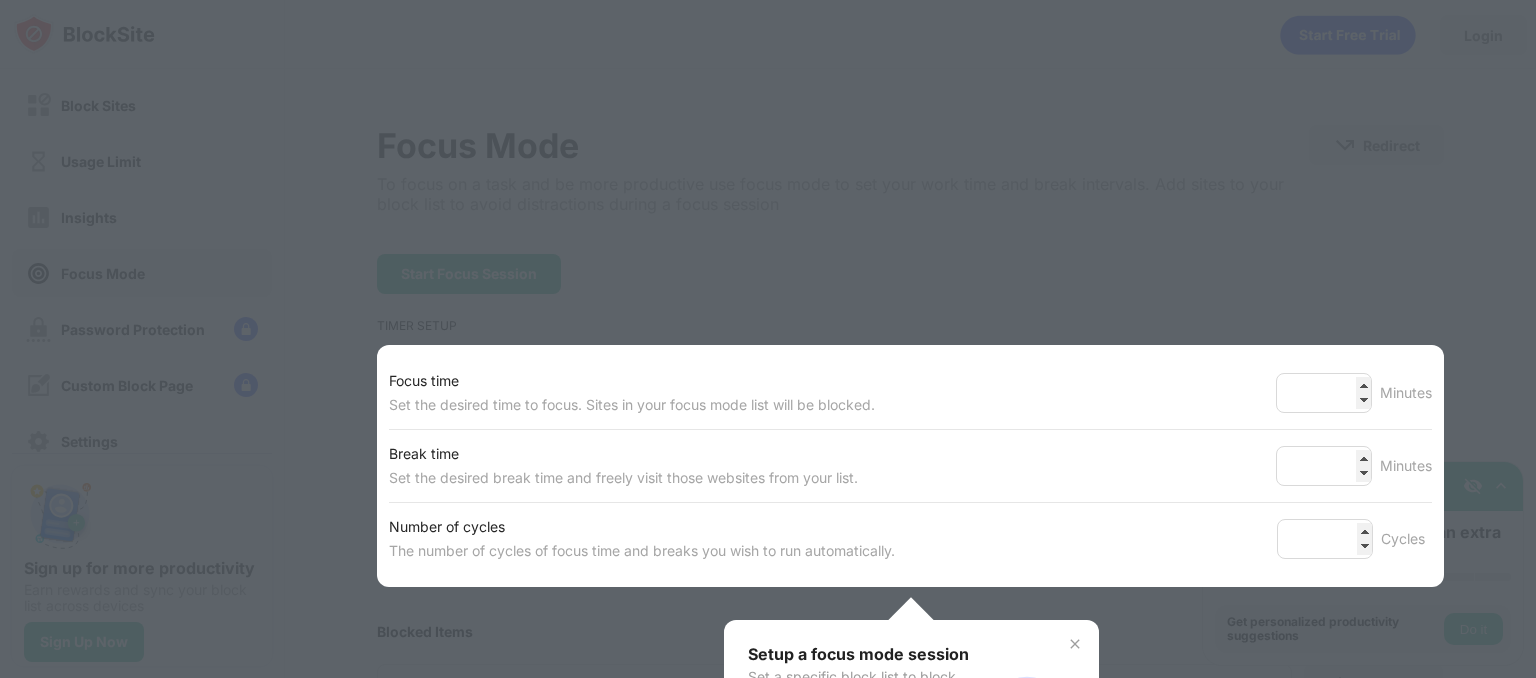 click on "Focus time Set the desired time to focus. Sites in your focus mode list will be blocked. ** Minutes" at bounding box center [910, 393] 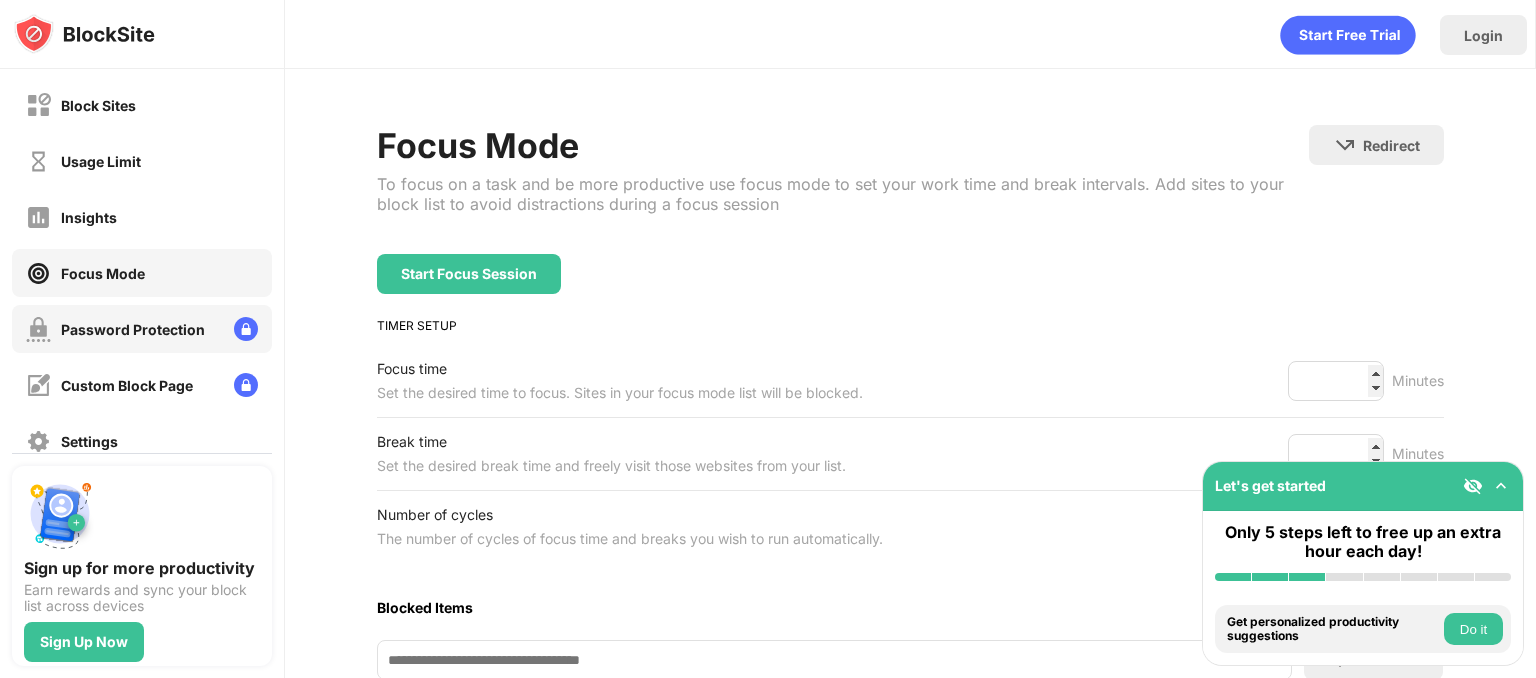 click on "Password Protection" at bounding box center (133, 329) 